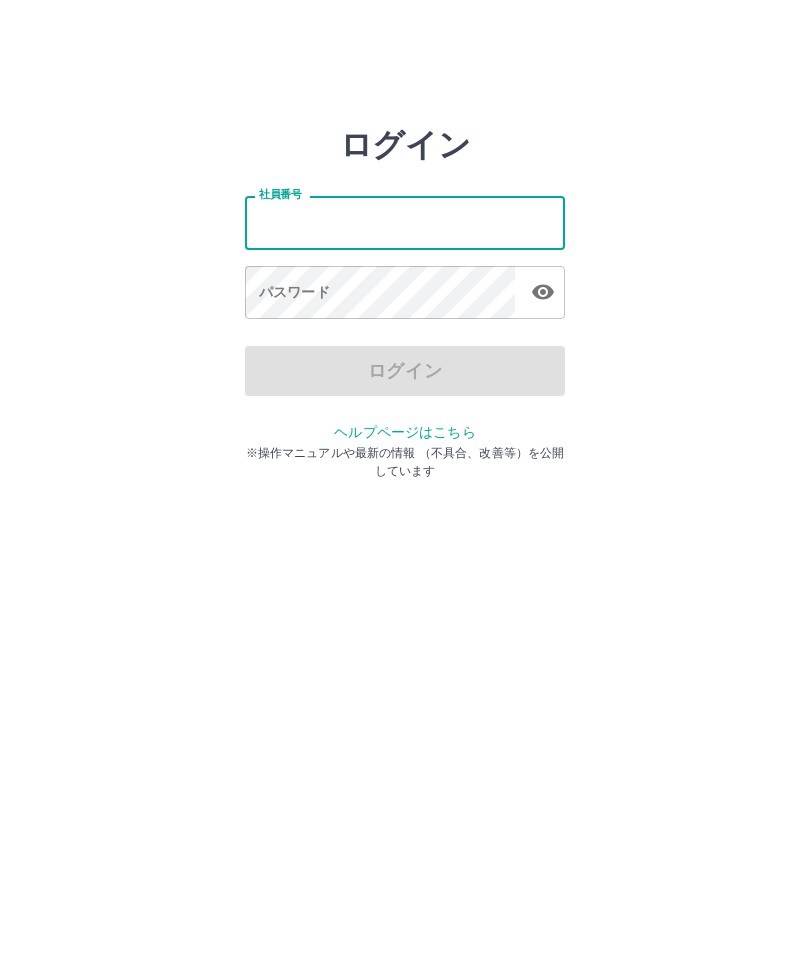 scroll, scrollTop: 0, scrollLeft: 0, axis: both 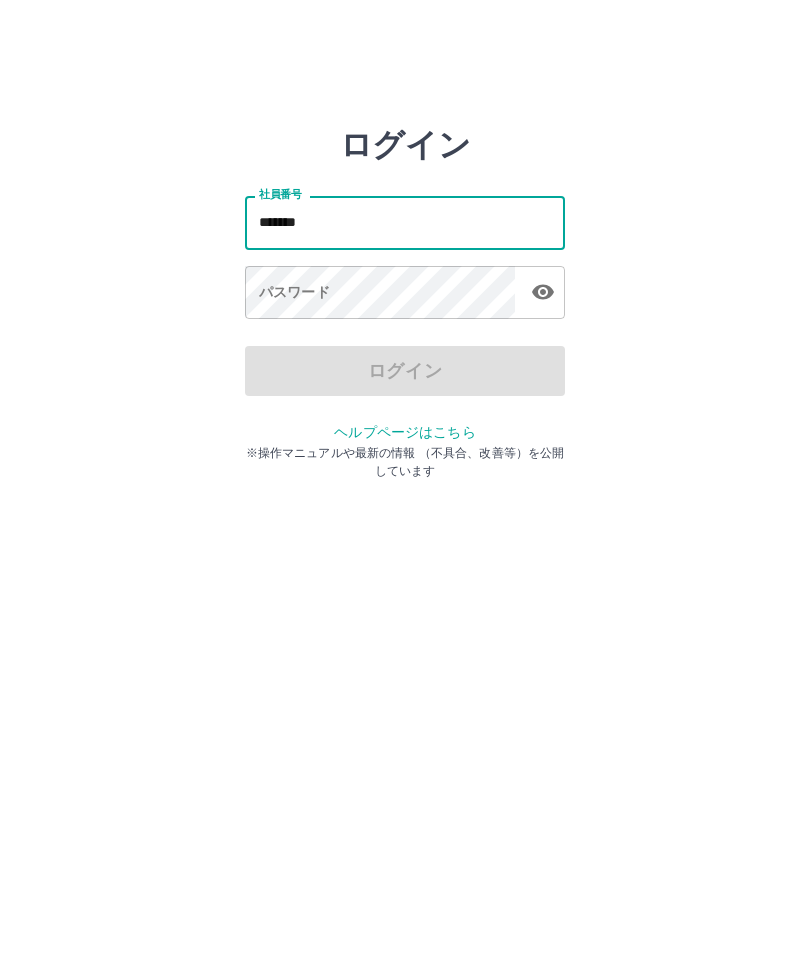 type on "*******" 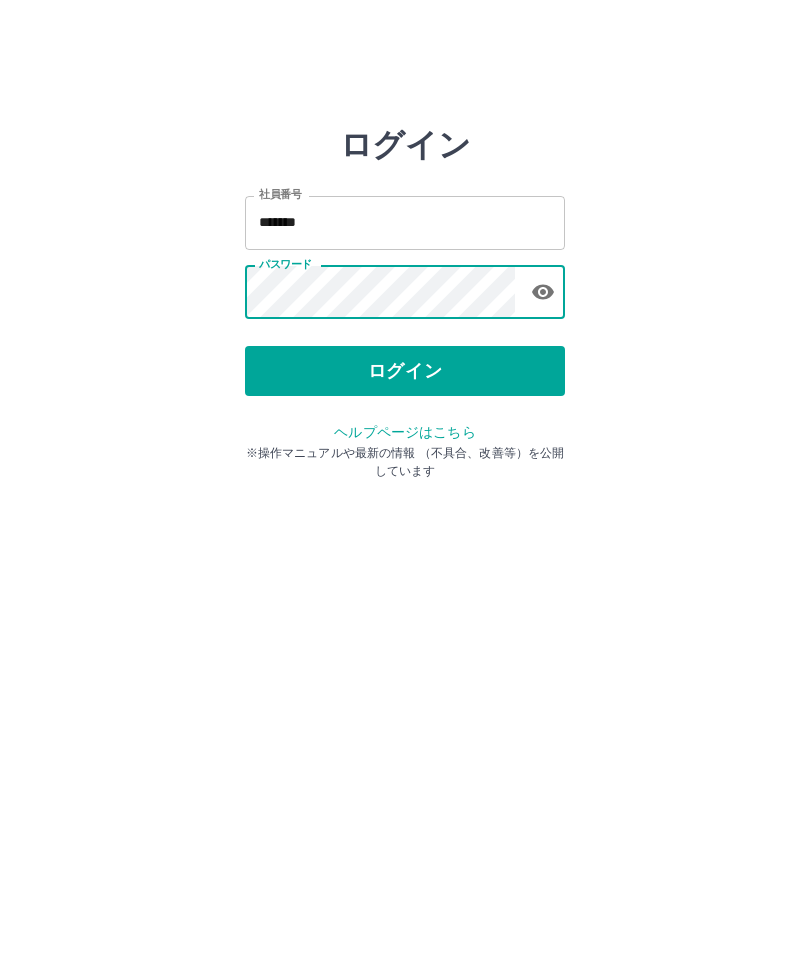 click on "ログイン" at bounding box center (405, 371) 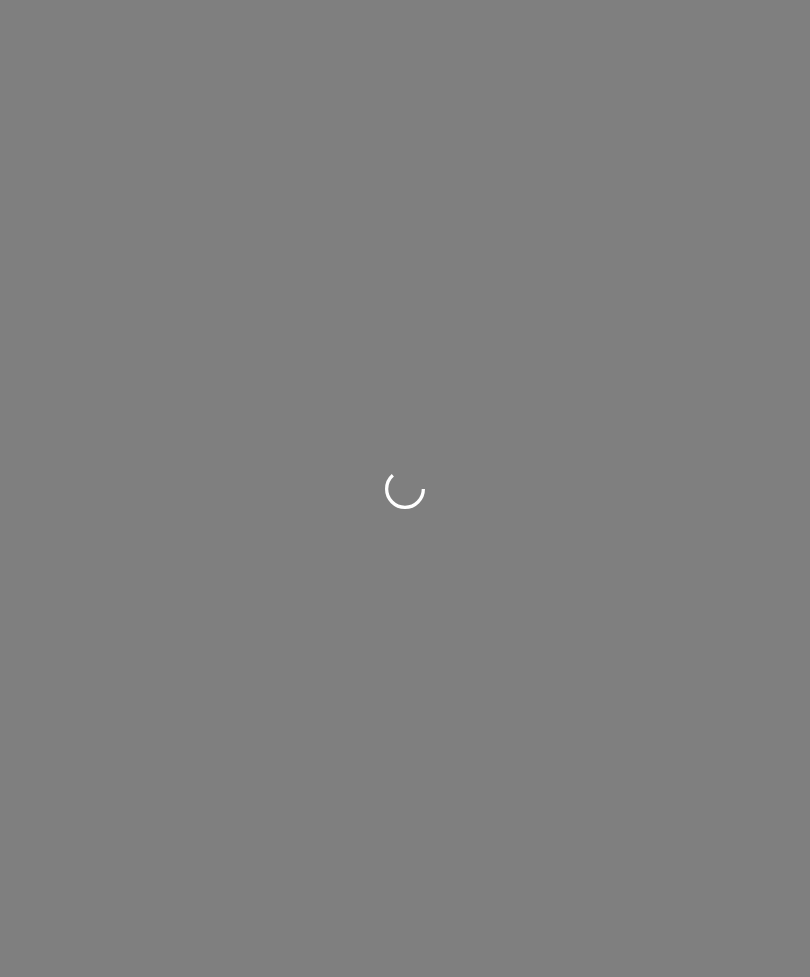 scroll, scrollTop: 0, scrollLeft: 0, axis: both 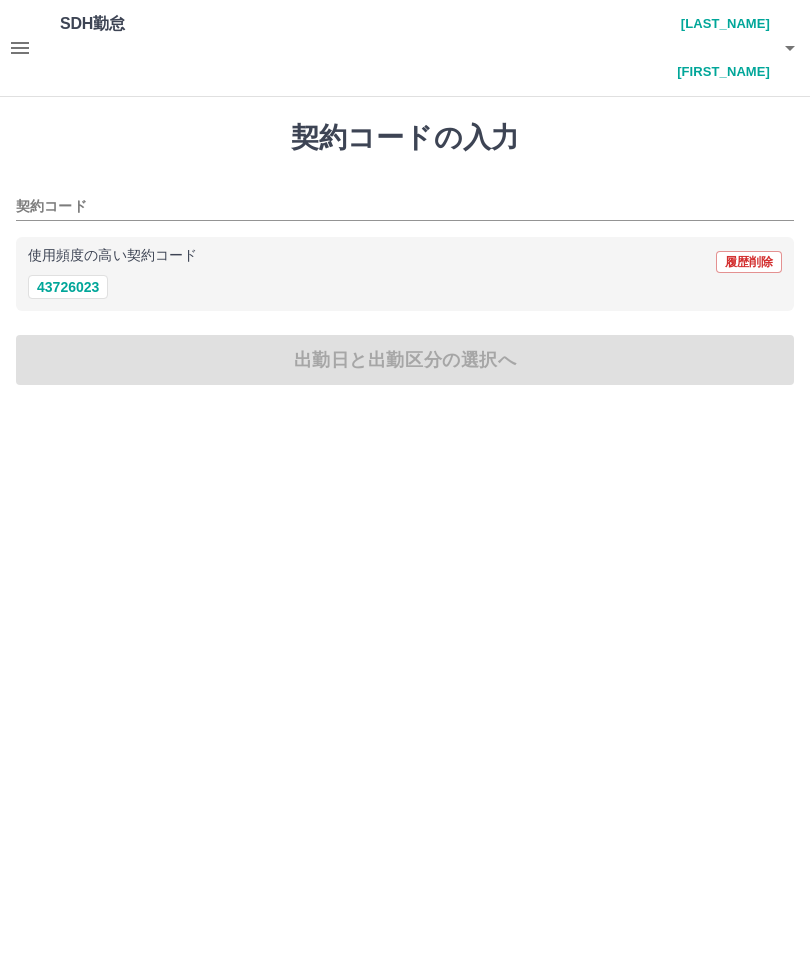 click on "43726023" at bounding box center (68, 287) 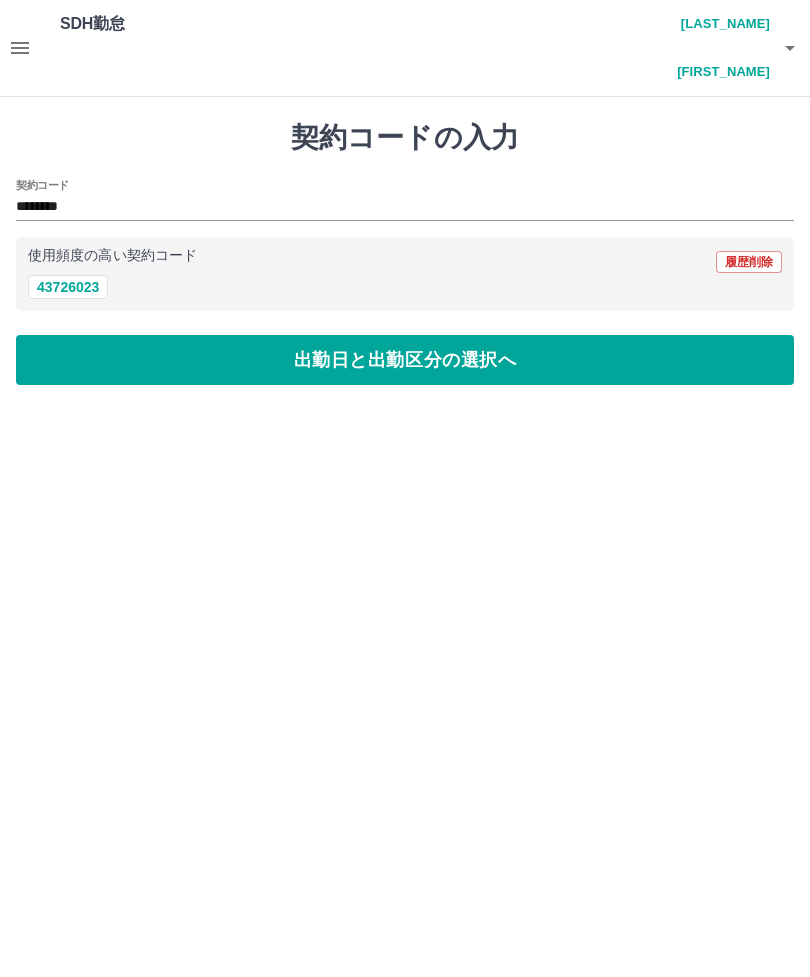 type on "********" 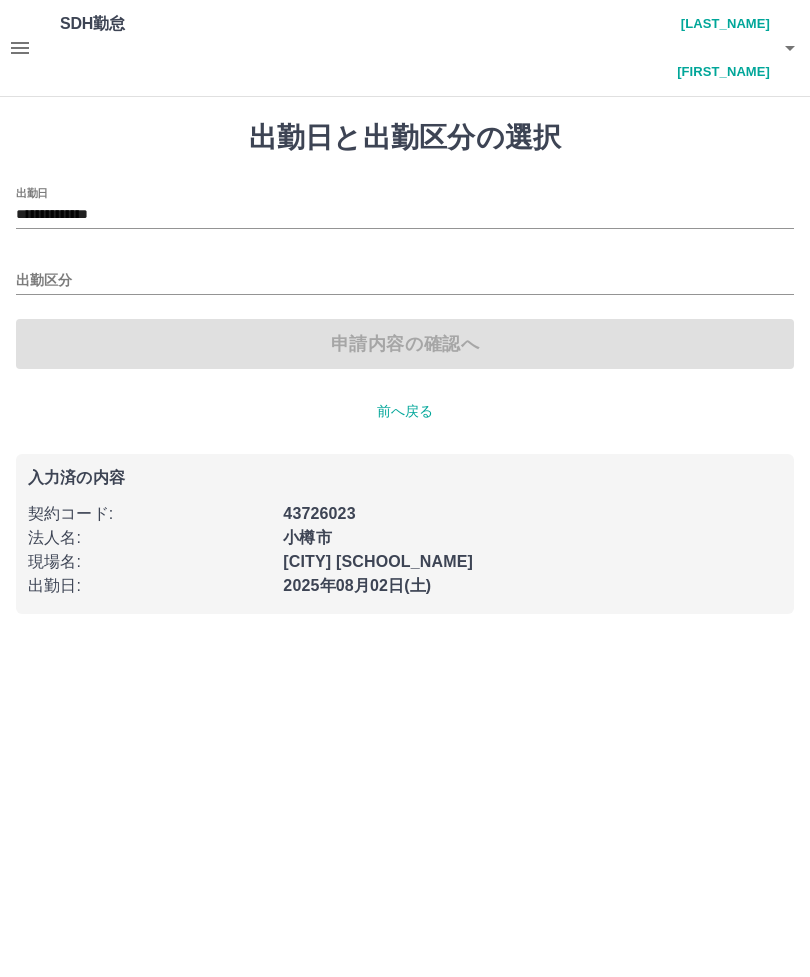 click on "出勤区分" at bounding box center (405, 281) 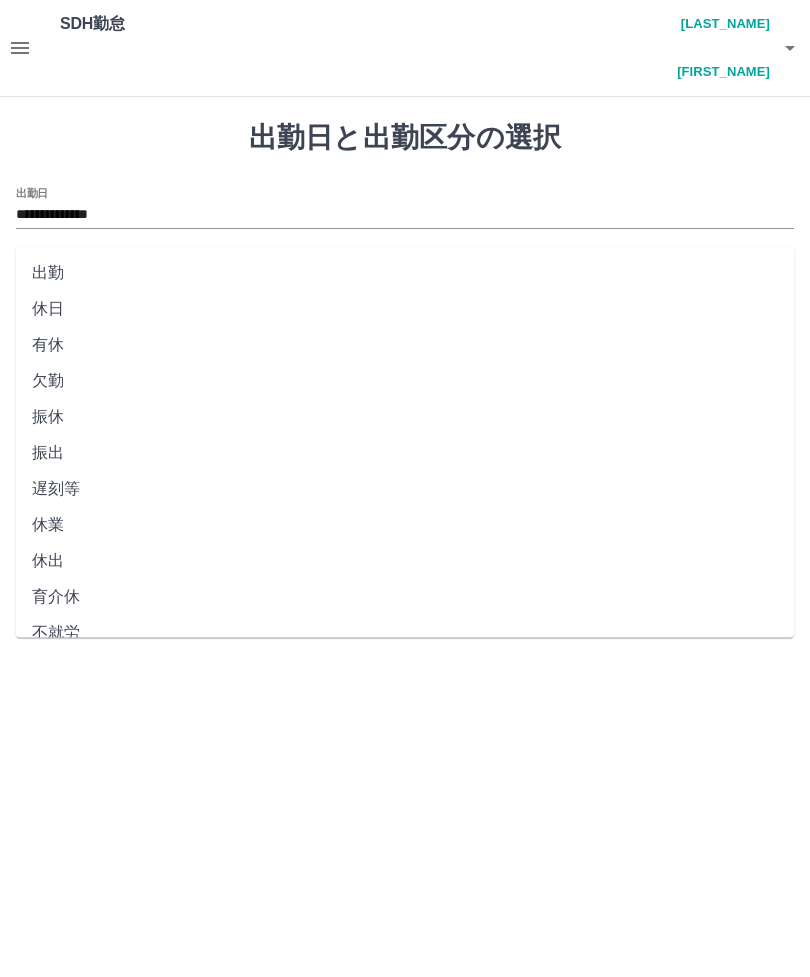 click on "出勤" at bounding box center [405, 273] 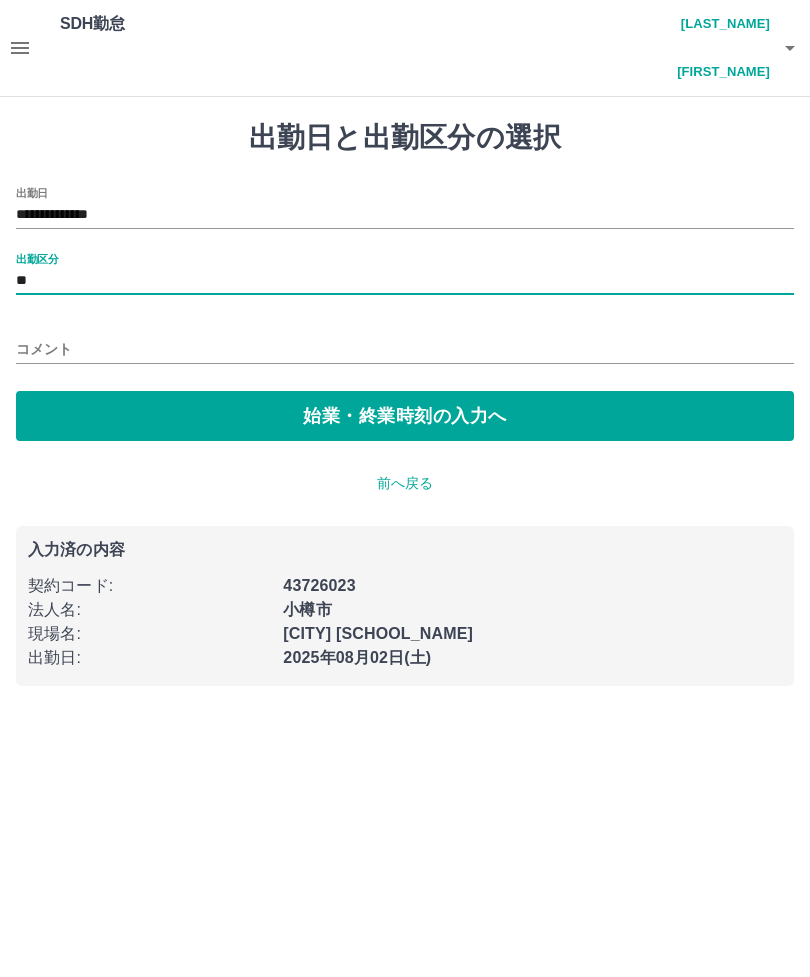 click on "始業・終業時刻の入力へ" at bounding box center (405, 416) 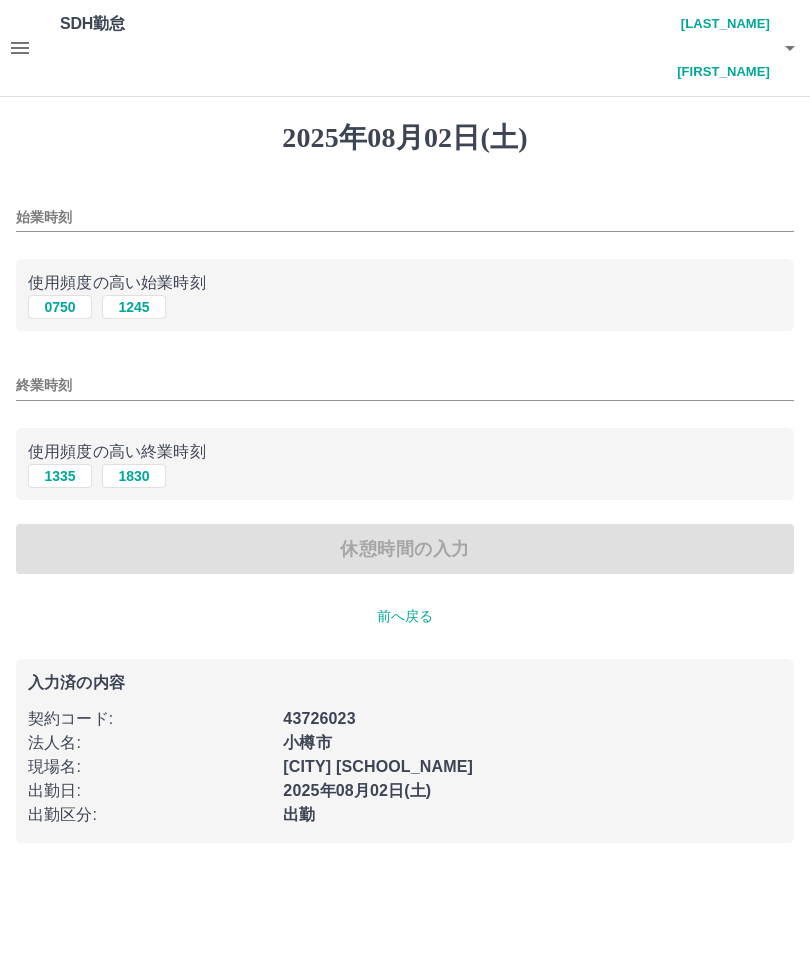 click on "始業時刻" at bounding box center (405, 217) 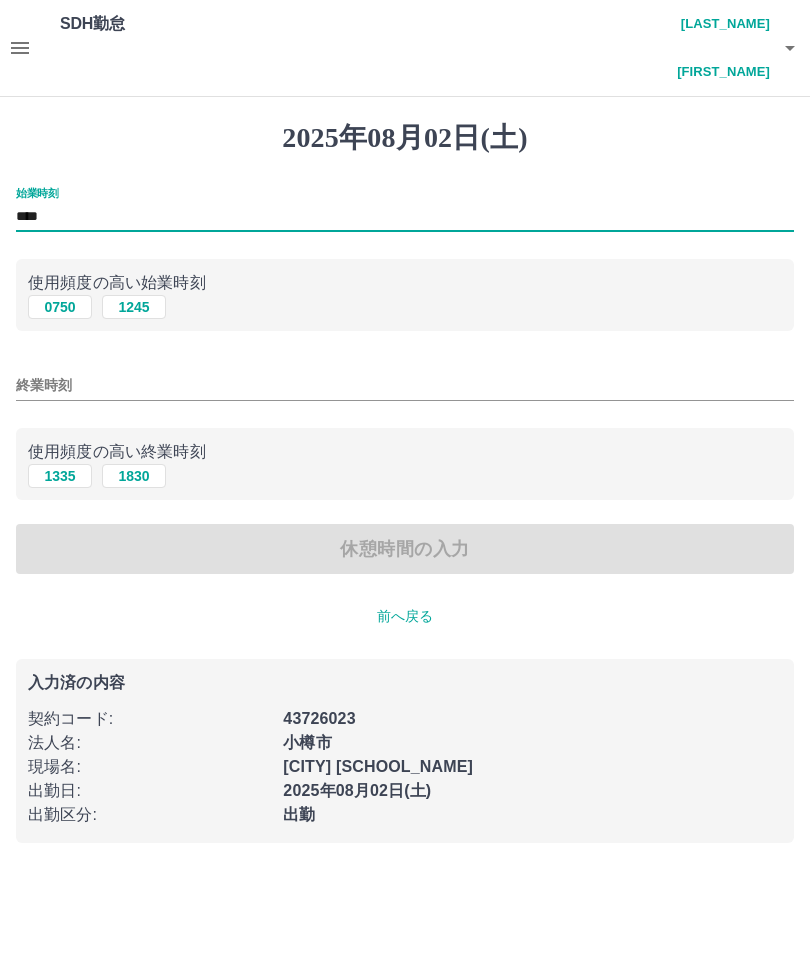 type on "****" 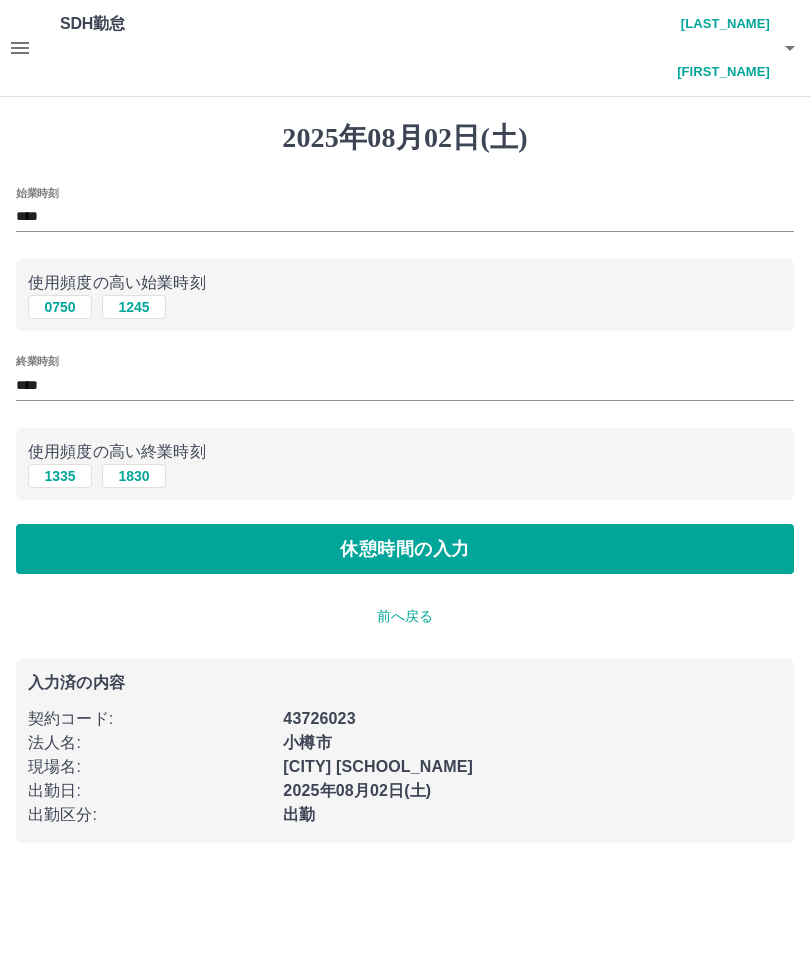 click on "休憩時間の入力" at bounding box center (405, 549) 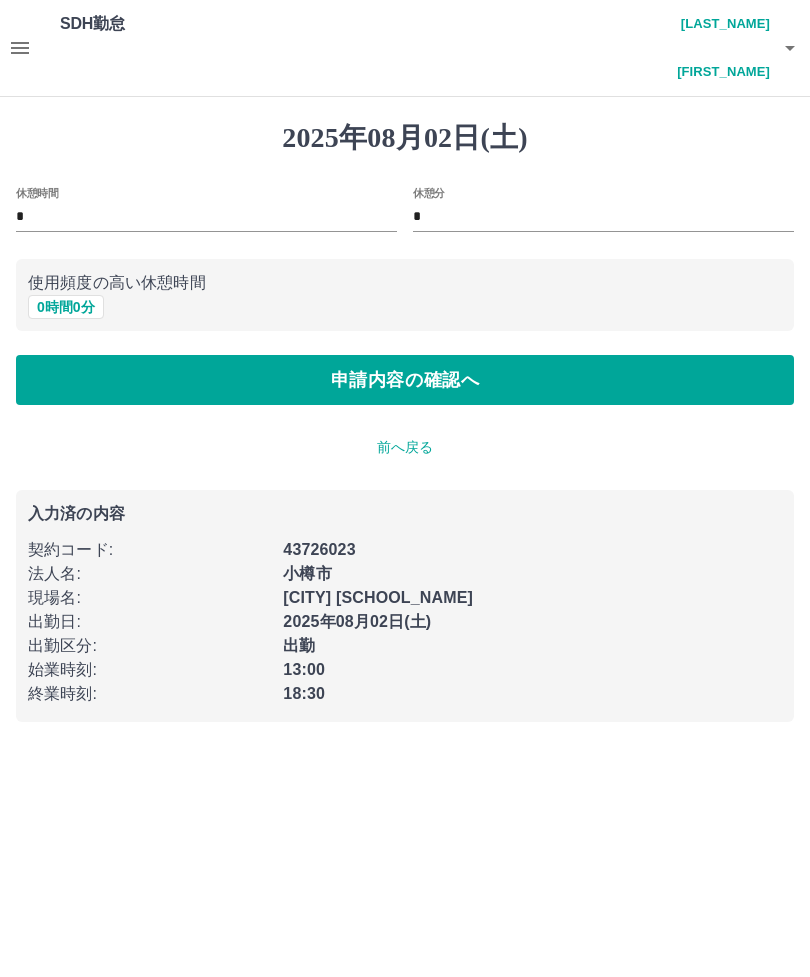 click on "申請内容の確認へ" at bounding box center [405, 380] 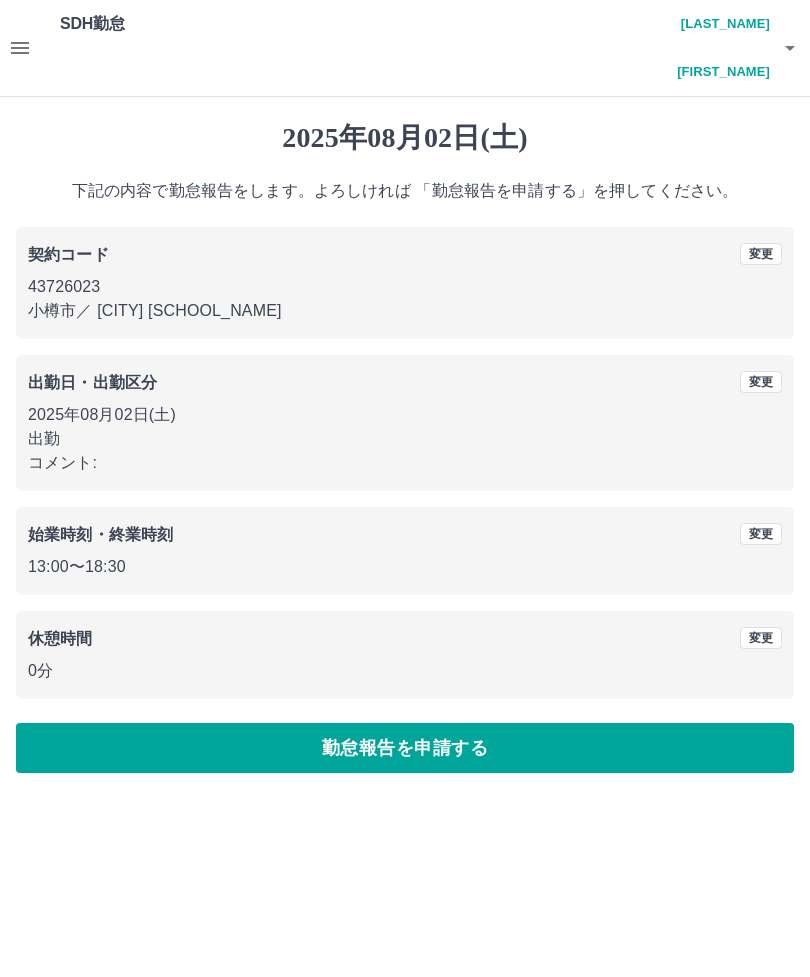 click on "勤怠報告を申請する" at bounding box center [405, 748] 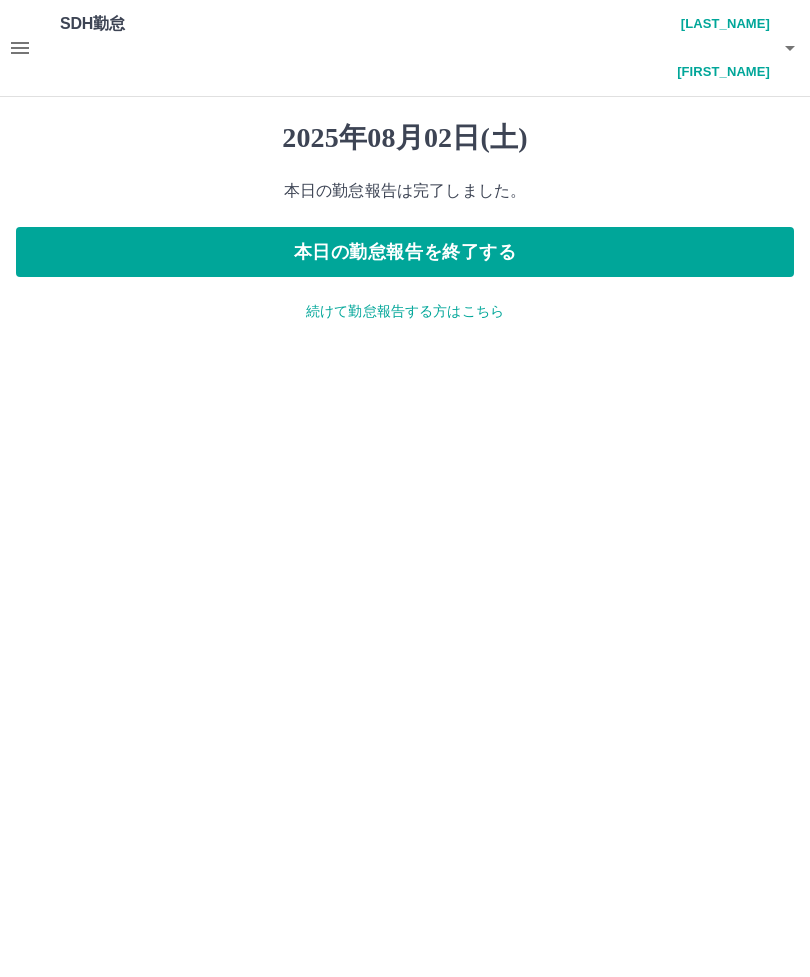 click on "続けて勤怠報告する方はこちら" at bounding box center (405, 311) 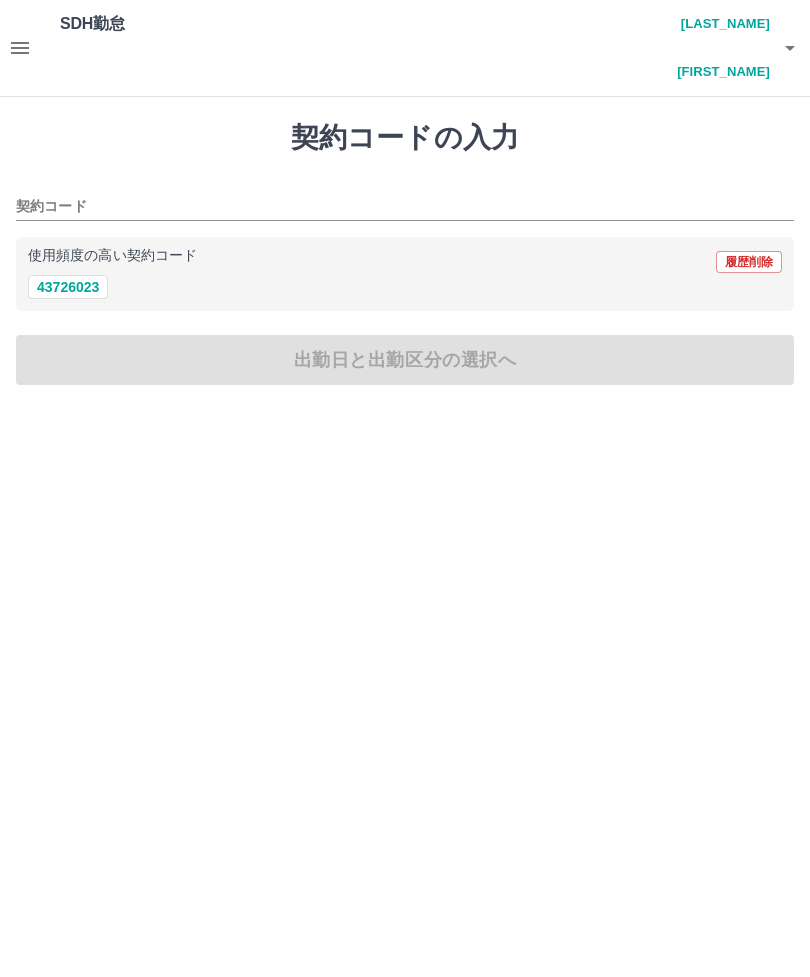 click on "契約コード" at bounding box center (390, 207) 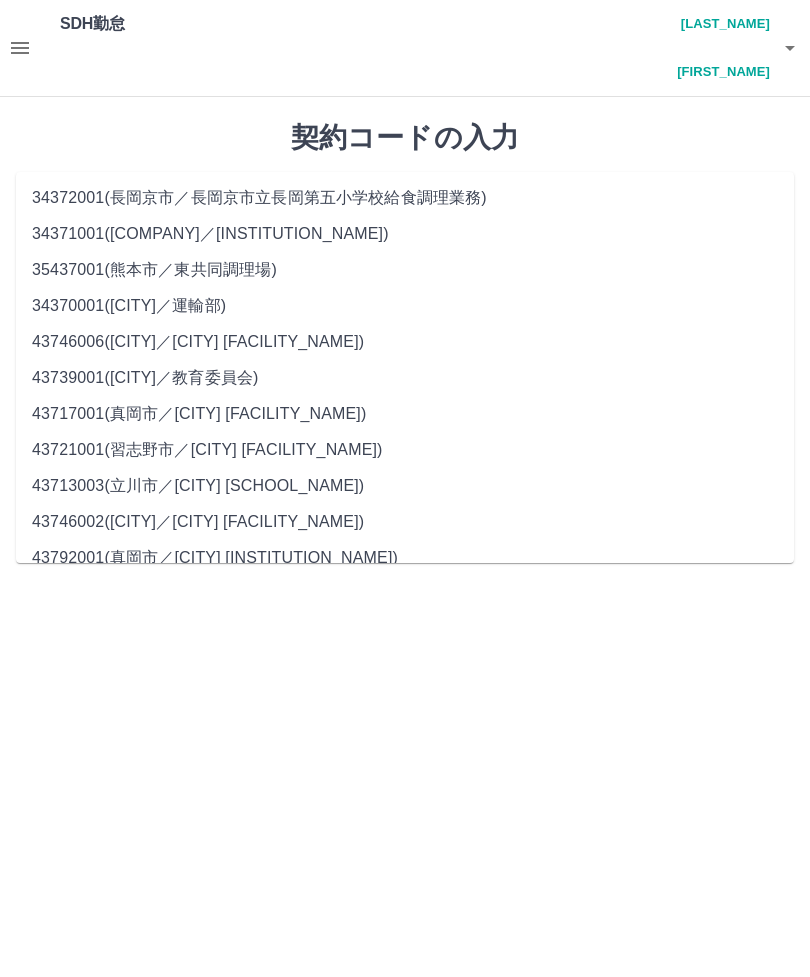 type on "*" 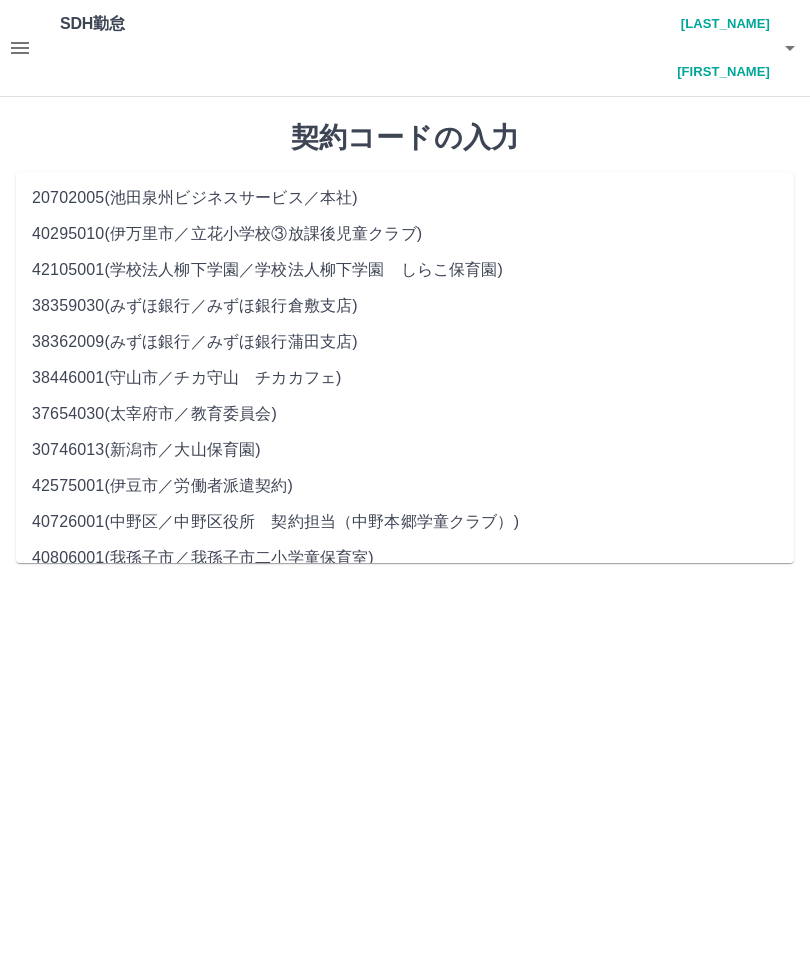 click on "SDH勤怠 [LAST] [LAST] 契約コードの入力 契約コード 使用頻度の高い契約コード 履歴削除 [NUMBER] 出勤日と出勤区分の選択へ SDH勤怠 [NUMBER]  ( [COMPANY] ／ 本社 ) [NUMBER]  ( [CITY] ／ [CITY]③放課後児童クラブ ) [NUMBER]  ( 学校法人 [LAST] ／ 学校法人 [LAST]　しらこ保育園 ) [NUMBER]  ( [BANK] ／ [BANK] [CITY]支店 ) [NUMBER]  ( [BANK] ／ [BANK] [CITY]支店 ) [NUMBER]  ( [CITY] ／ チカ [CITY]　チカカフェ ) [NUMBER]  ( [CITY] ／ 教育委員会 ) [NUMBER]  ( [CITY] ／ 大山保育園 ) [NUMBER]  ( [CITY] ／ 労働者派遣契約 ) [NUMBER]  ( [CITY] ／ [CITY]区役所　契約担当（ [CITY] [CITY]学童クラブ） ) [NUMBER]  ( [CITY] ／ [CITY]市二小学童保育室 ) [NUMBER]  ( [CITY] ／ [CITY]西第一学童保育所 ) [NUMBER]  ( [CITY] ／ 小原田小学校 ) [NUMBER]  ( [COMPANY] ／ 庄内 )" at bounding box center (405, 204) 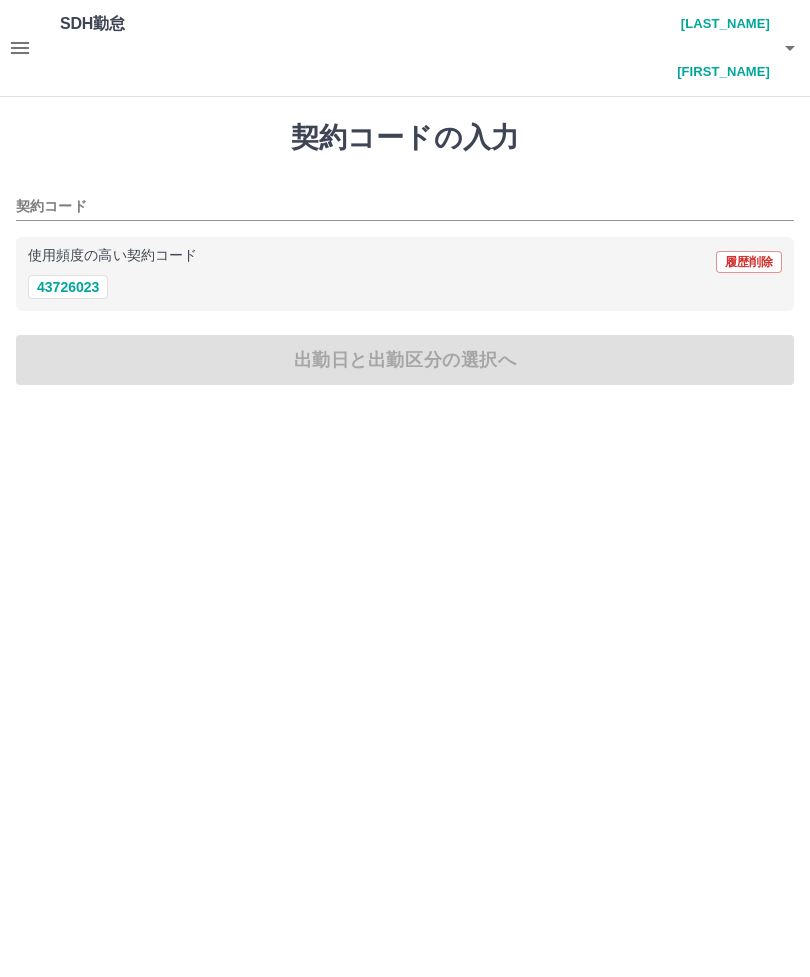 click on "43726023" at bounding box center (68, 287) 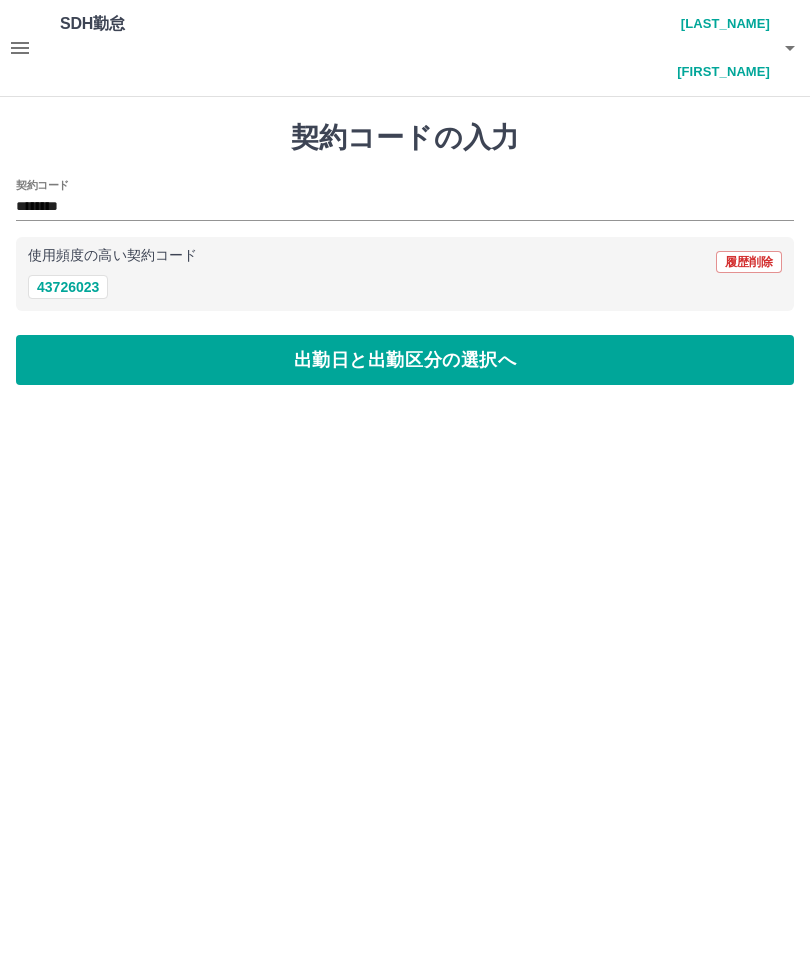 click on "出勤日と出勤区分の選択へ" at bounding box center (405, 360) 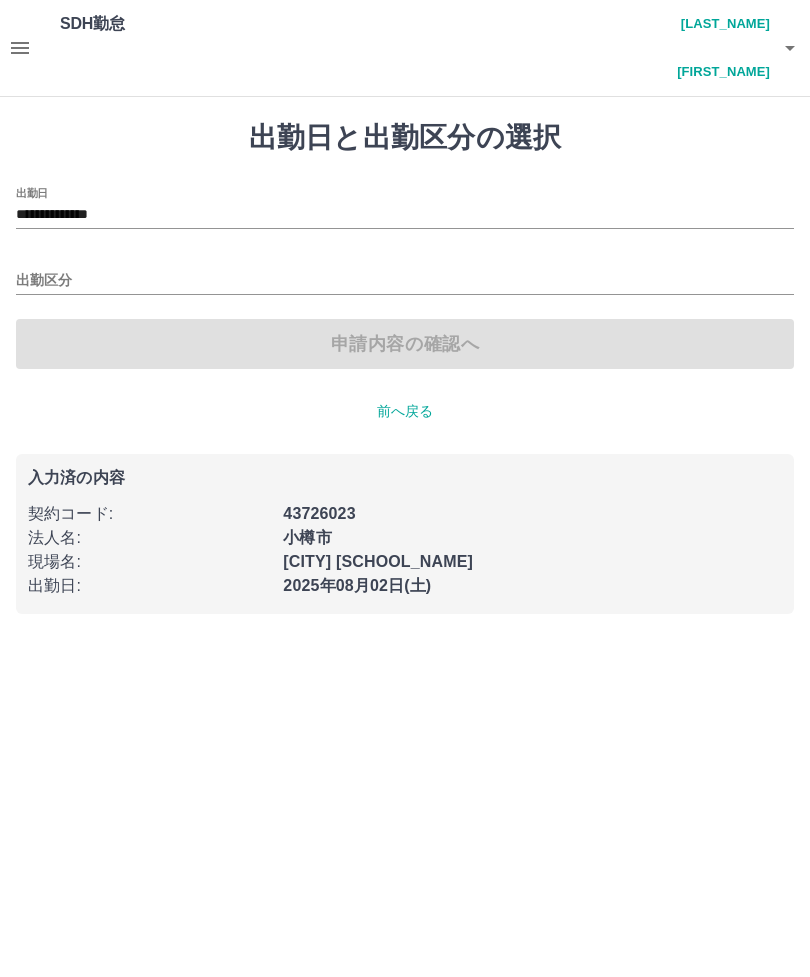 click on "**********" at bounding box center [405, 215] 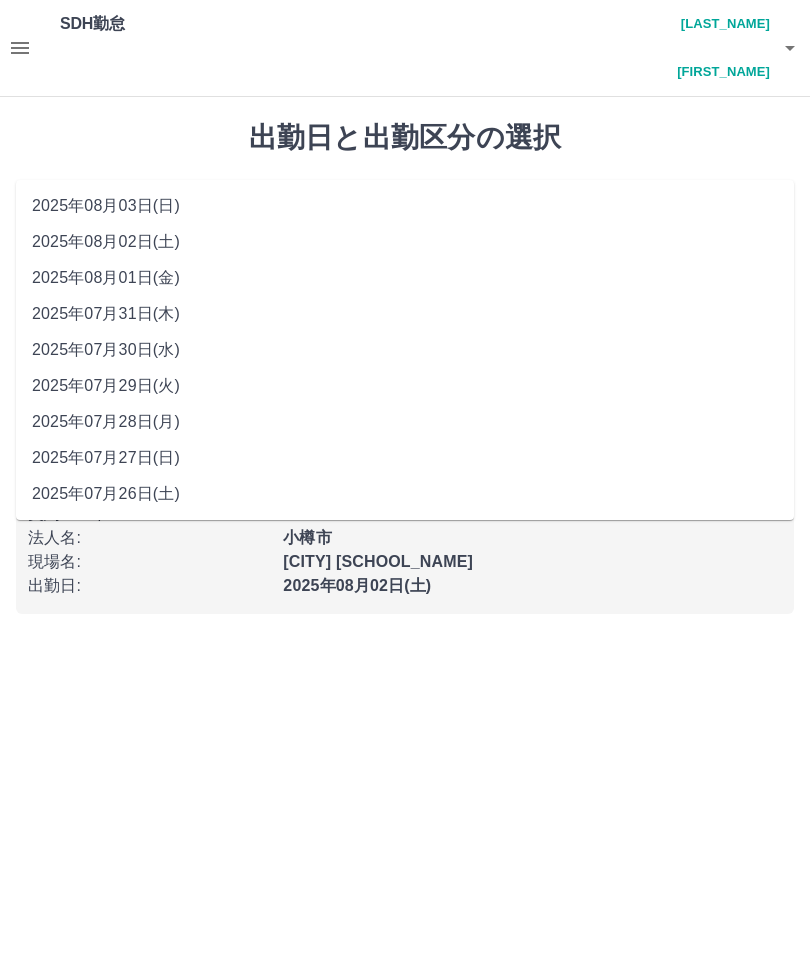 click on "2025年08月03日(日)" at bounding box center [405, 206] 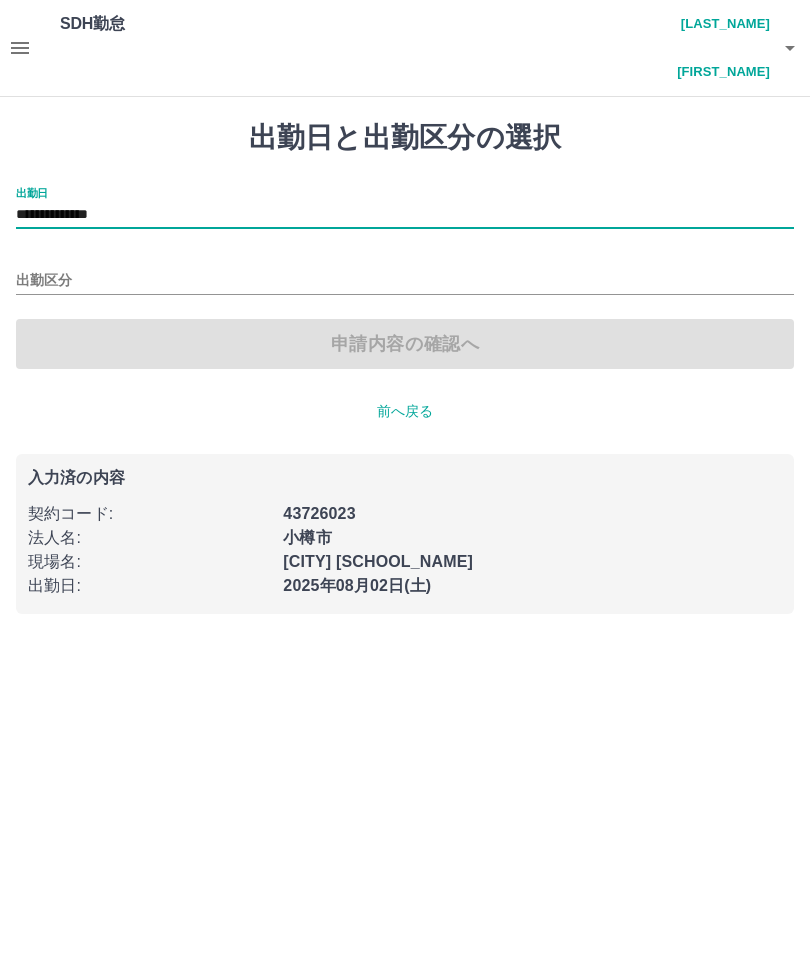 click on "出勤区分" at bounding box center (405, 281) 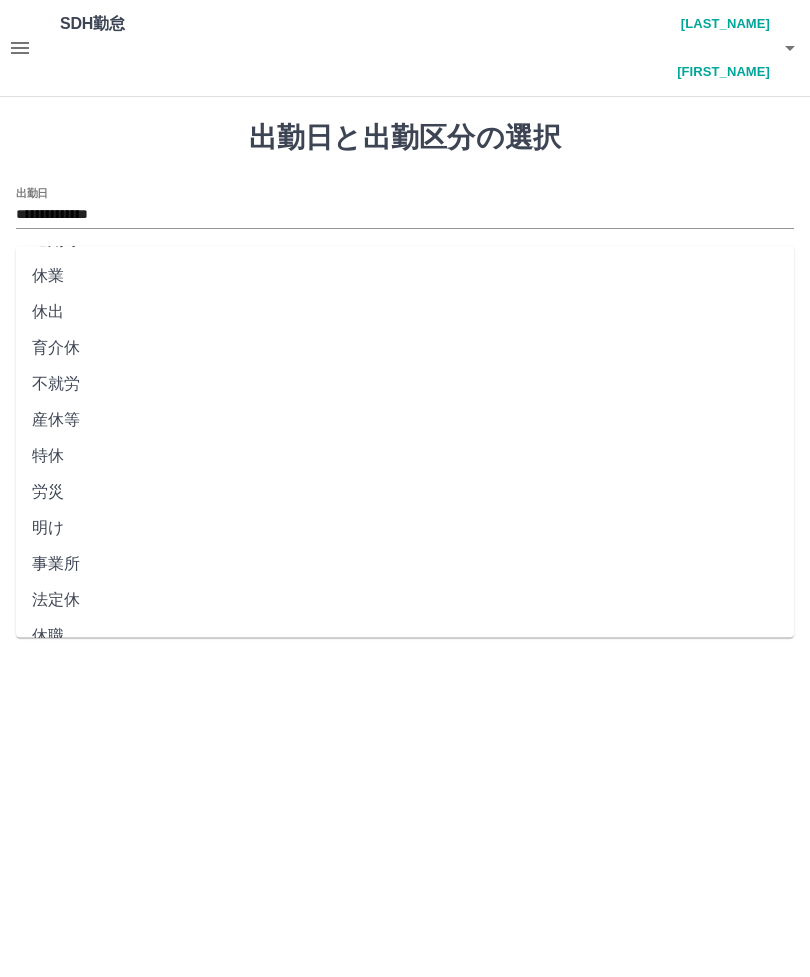 scroll, scrollTop: 248, scrollLeft: 0, axis: vertical 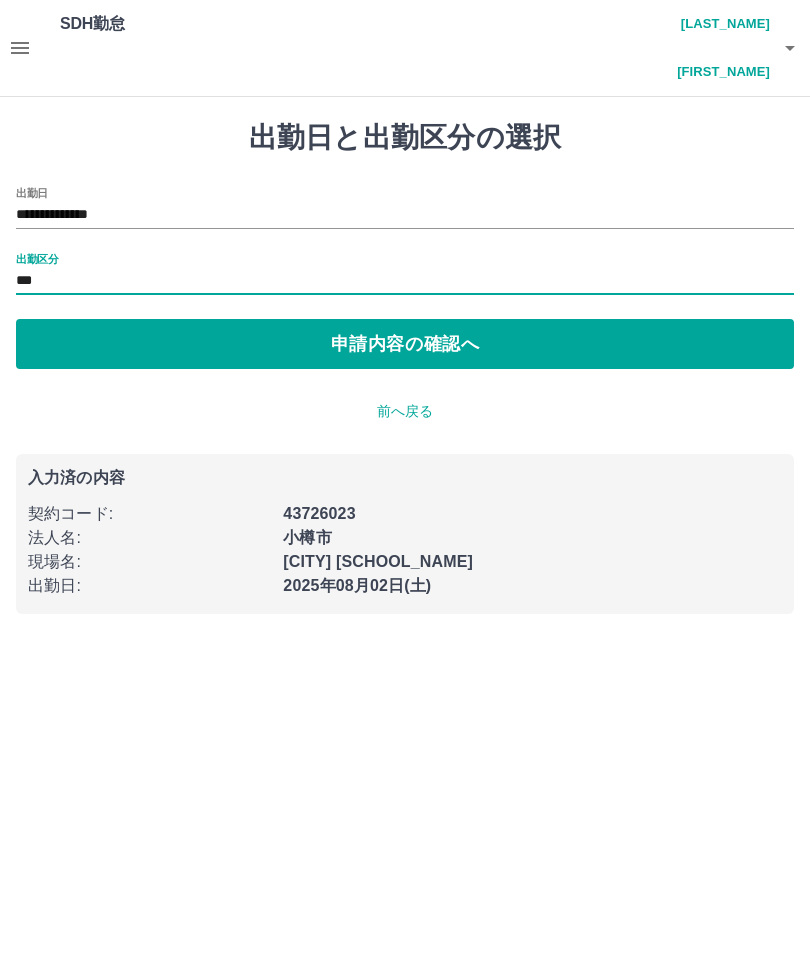 click on "申請内容の確認へ" at bounding box center (405, 344) 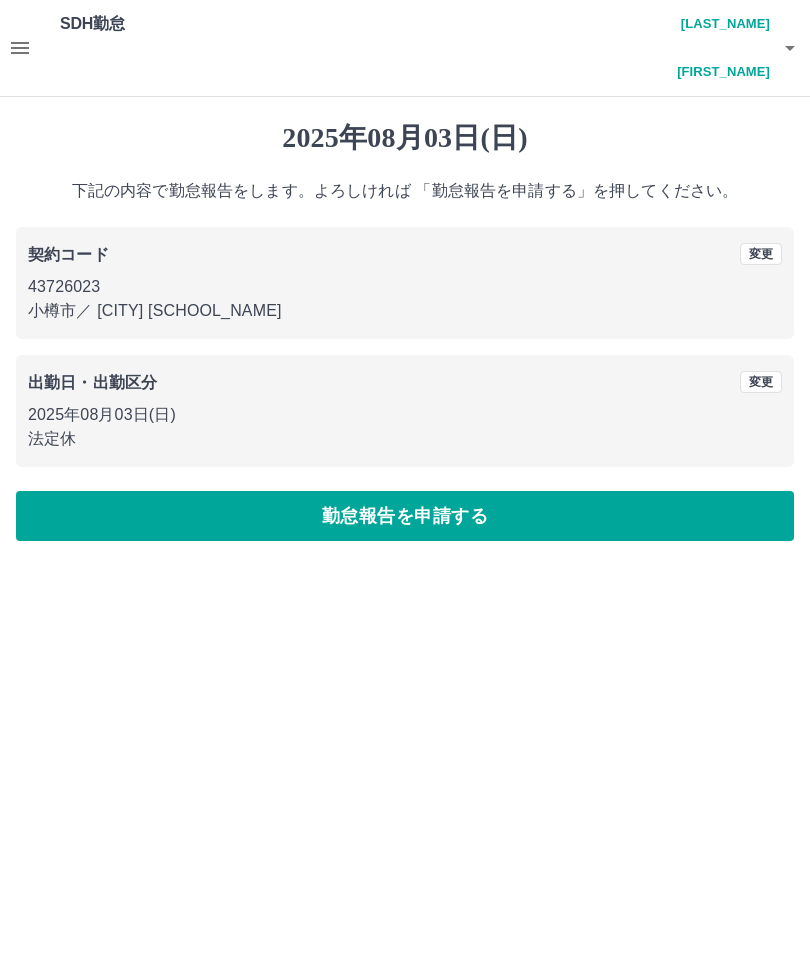 click on "勤怠報告を申請する" at bounding box center (405, 516) 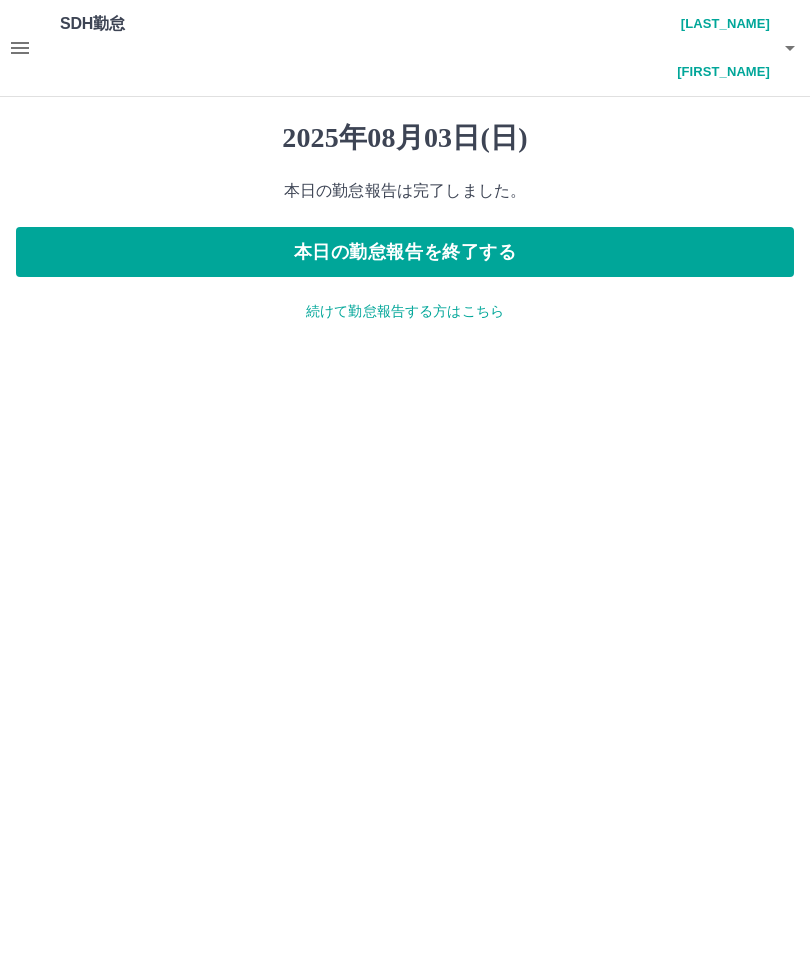 click on "本日の勤怠報告を終了する" at bounding box center [405, 252] 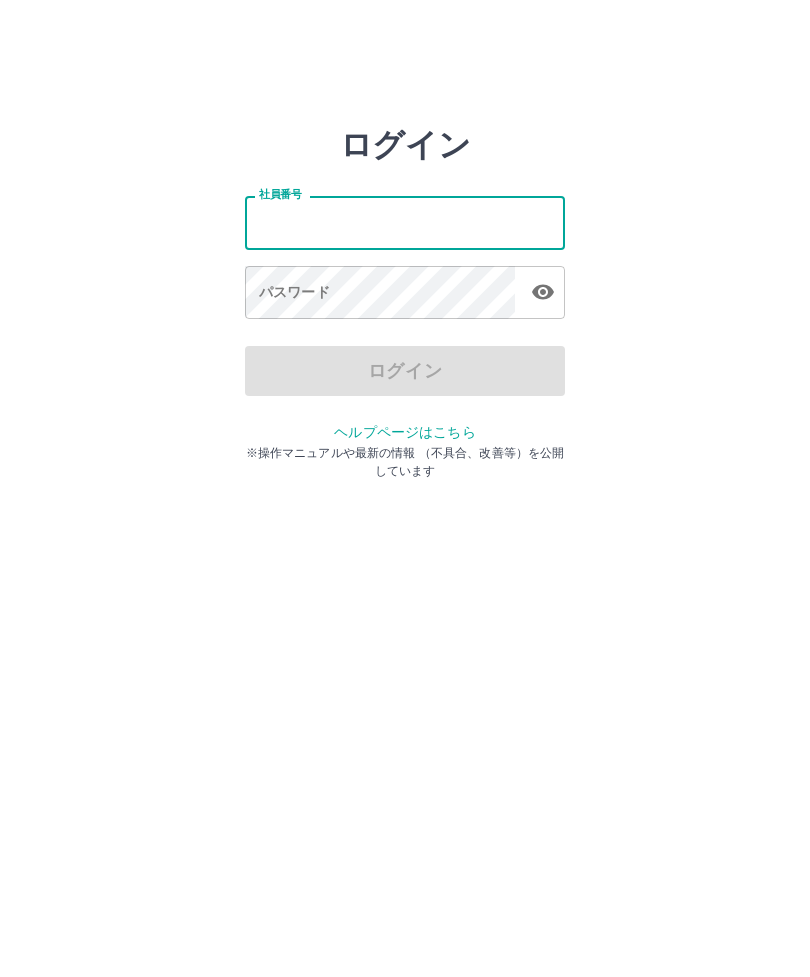 scroll, scrollTop: 0, scrollLeft: 0, axis: both 